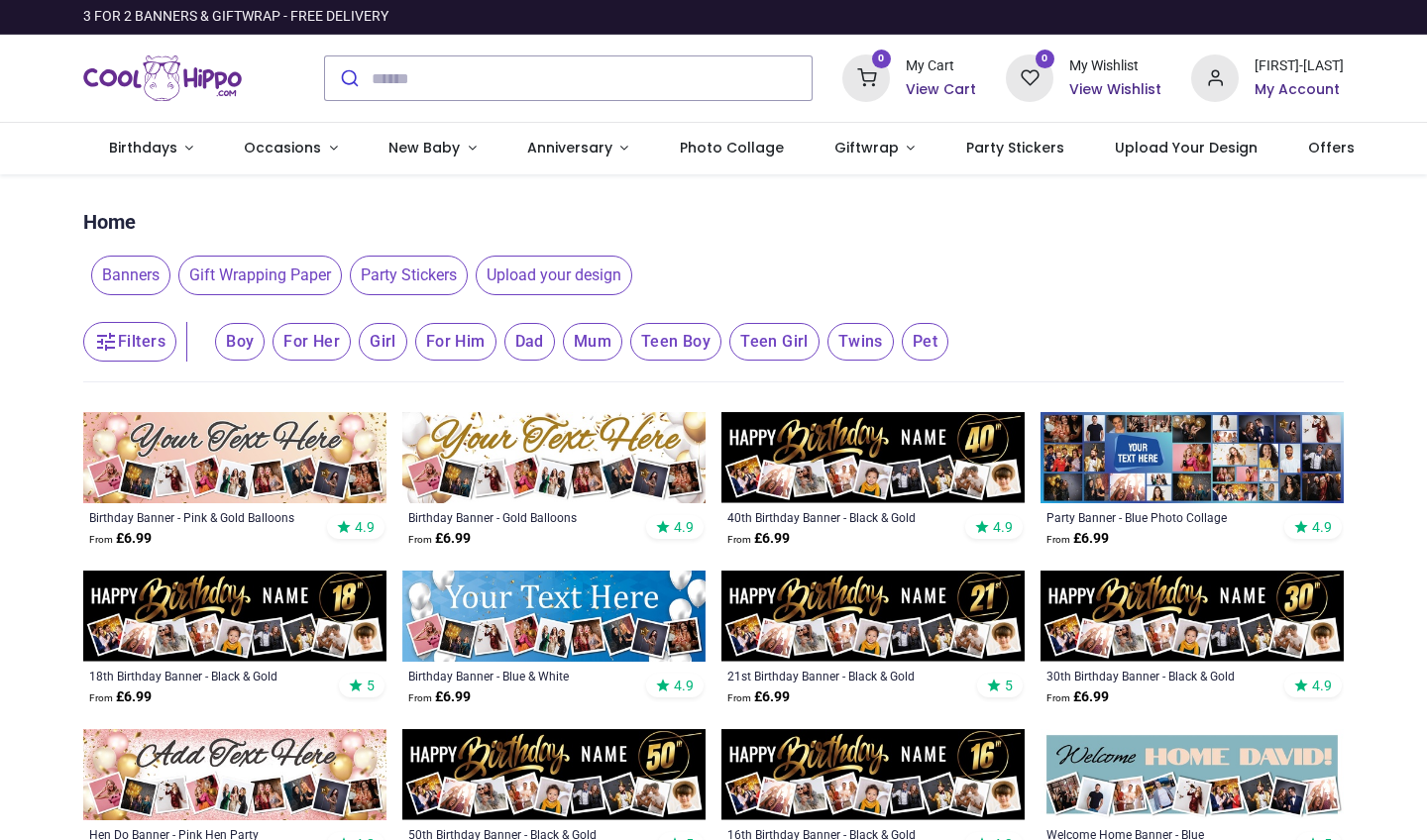 type on "**********" 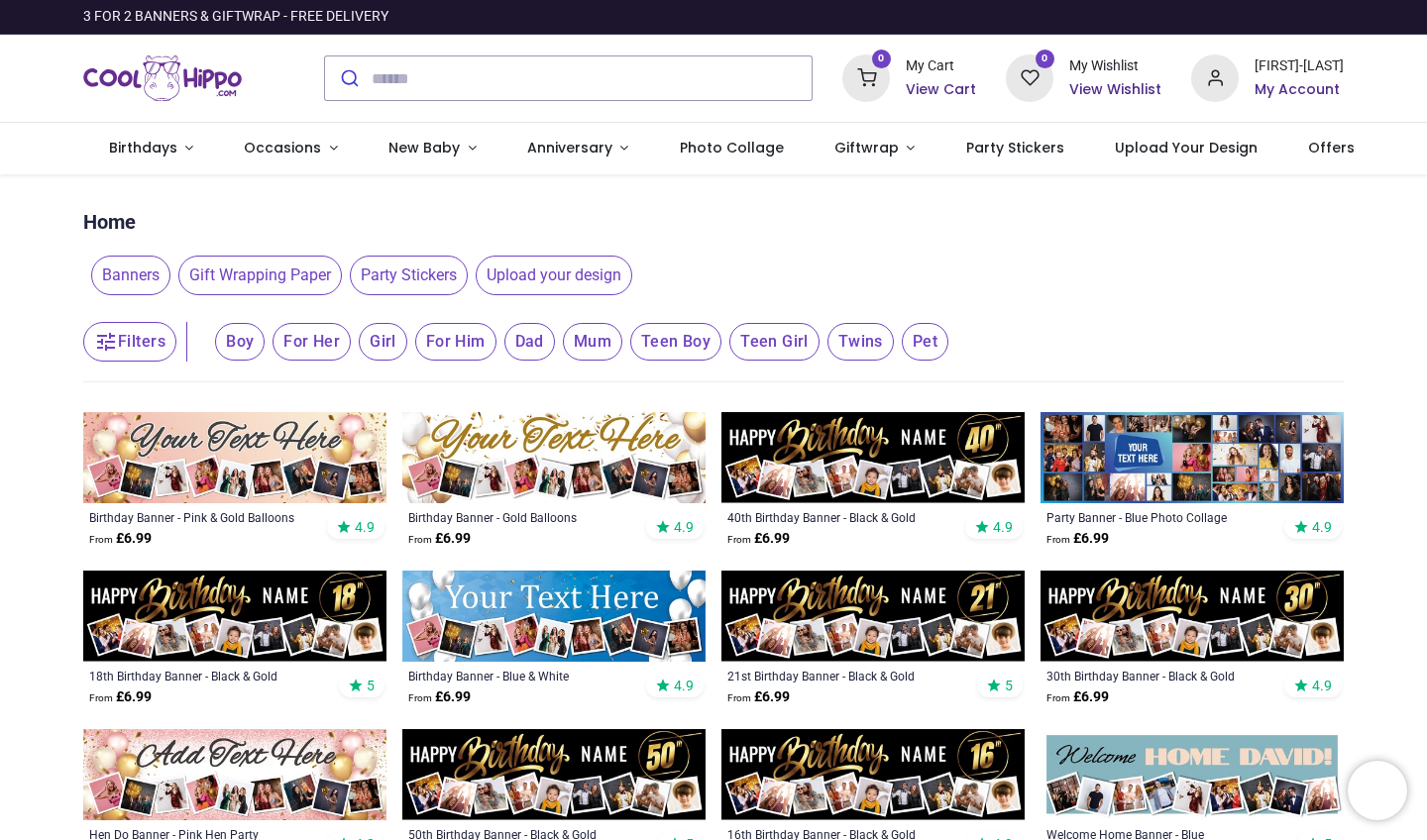 scroll, scrollTop: 0, scrollLeft: 0, axis: both 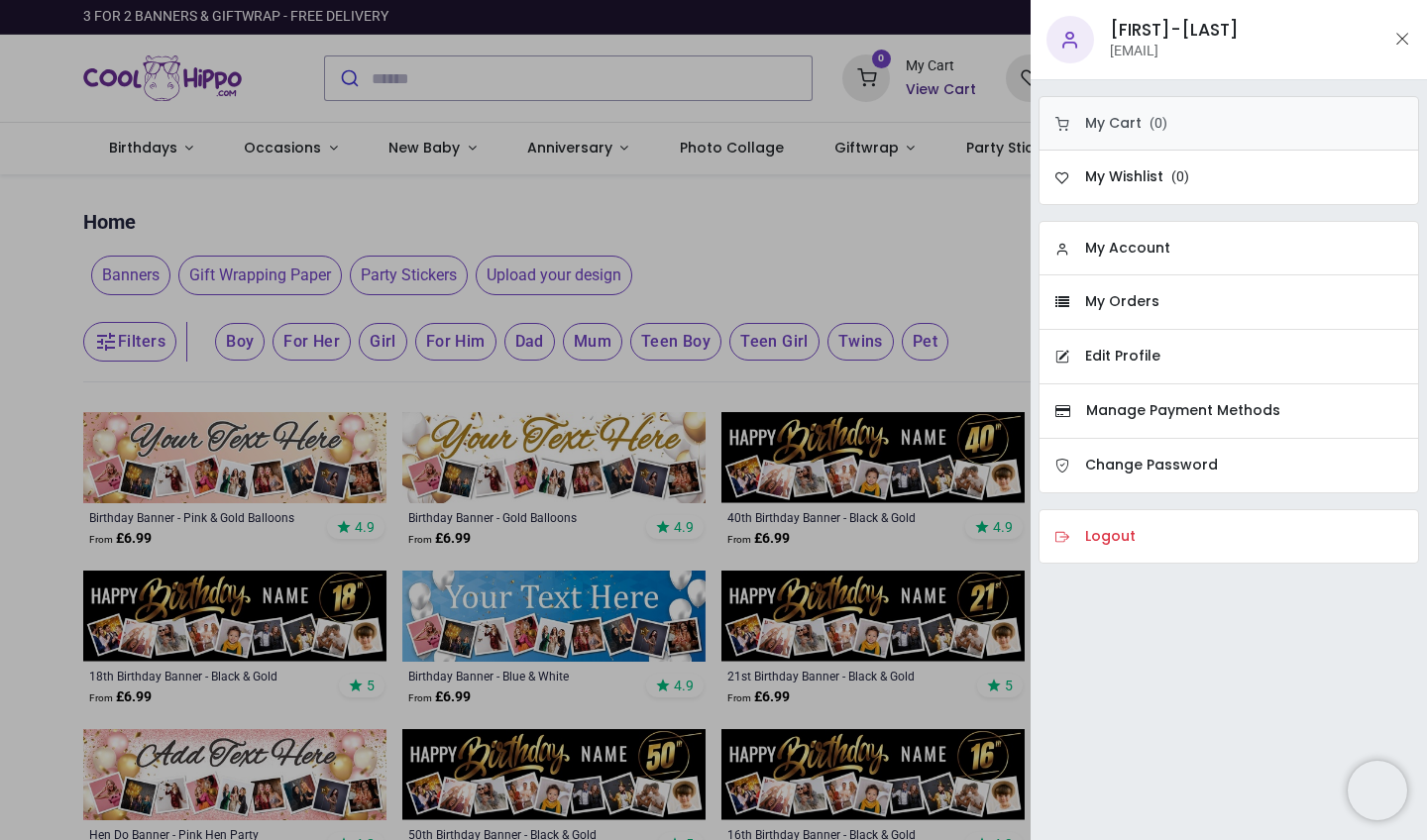 click on "My Cart" at bounding box center [1113, 124] 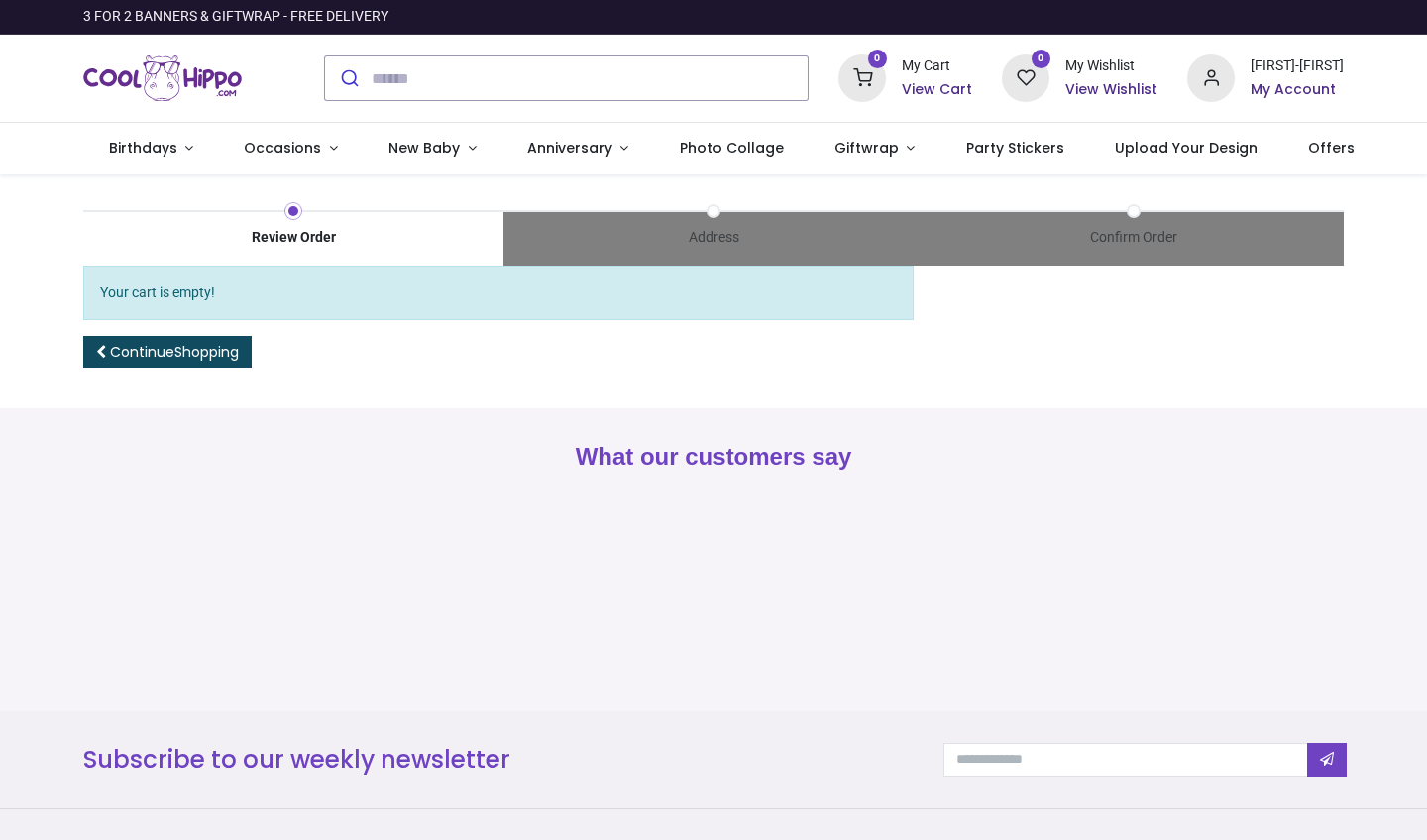 scroll, scrollTop: 0, scrollLeft: 0, axis: both 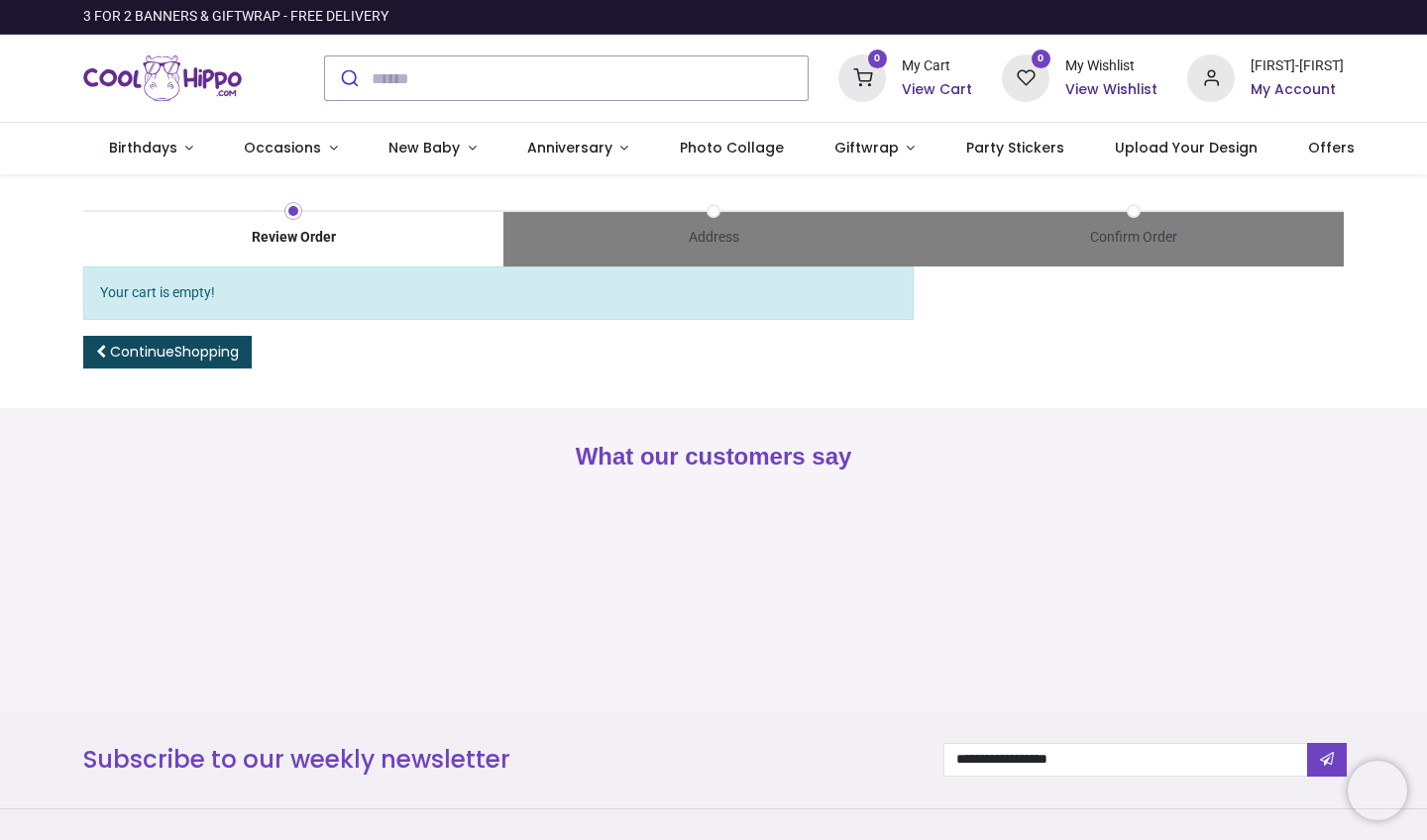 click at bounding box center [293, 211] 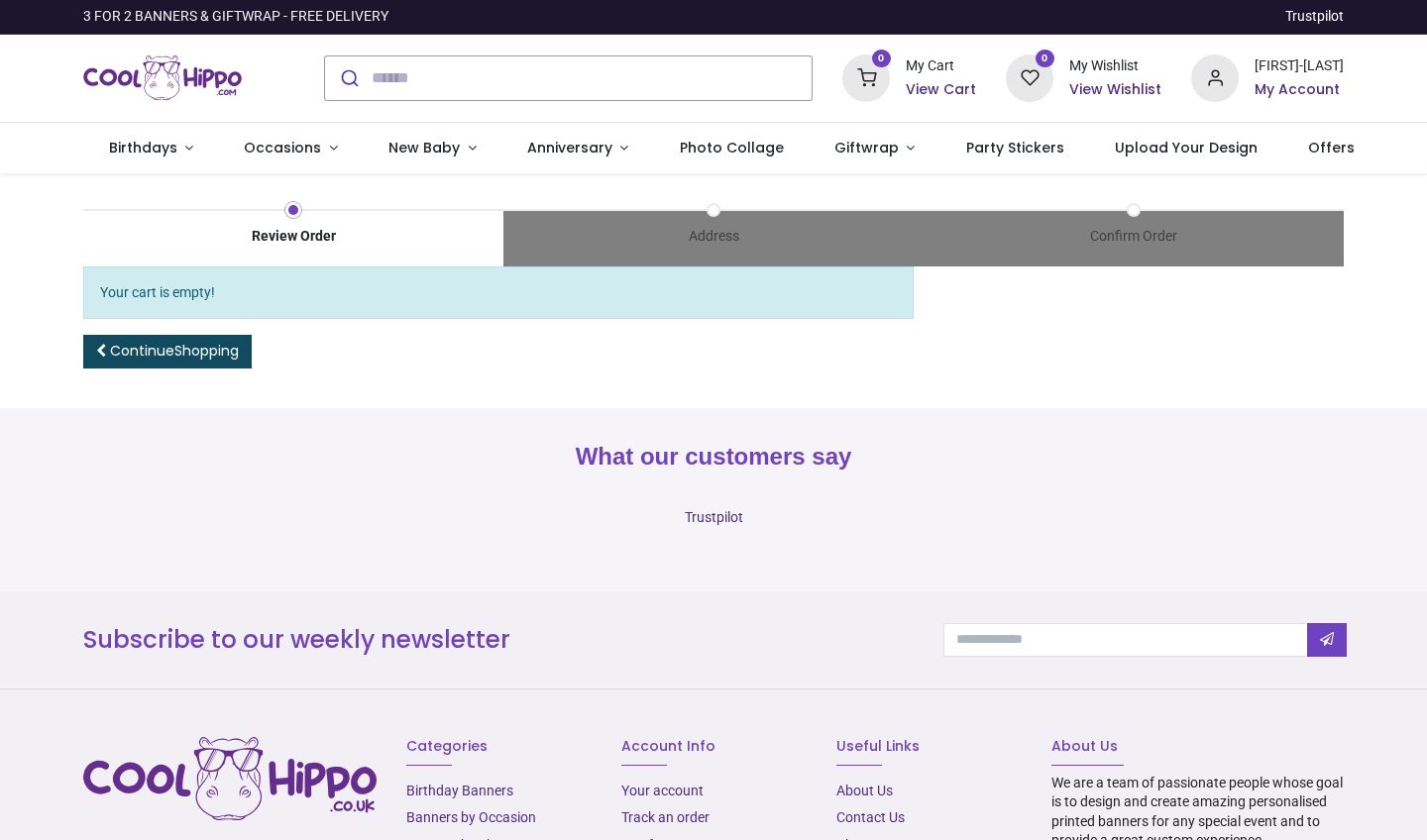 scroll, scrollTop: 0, scrollLeft: 0, axis: both 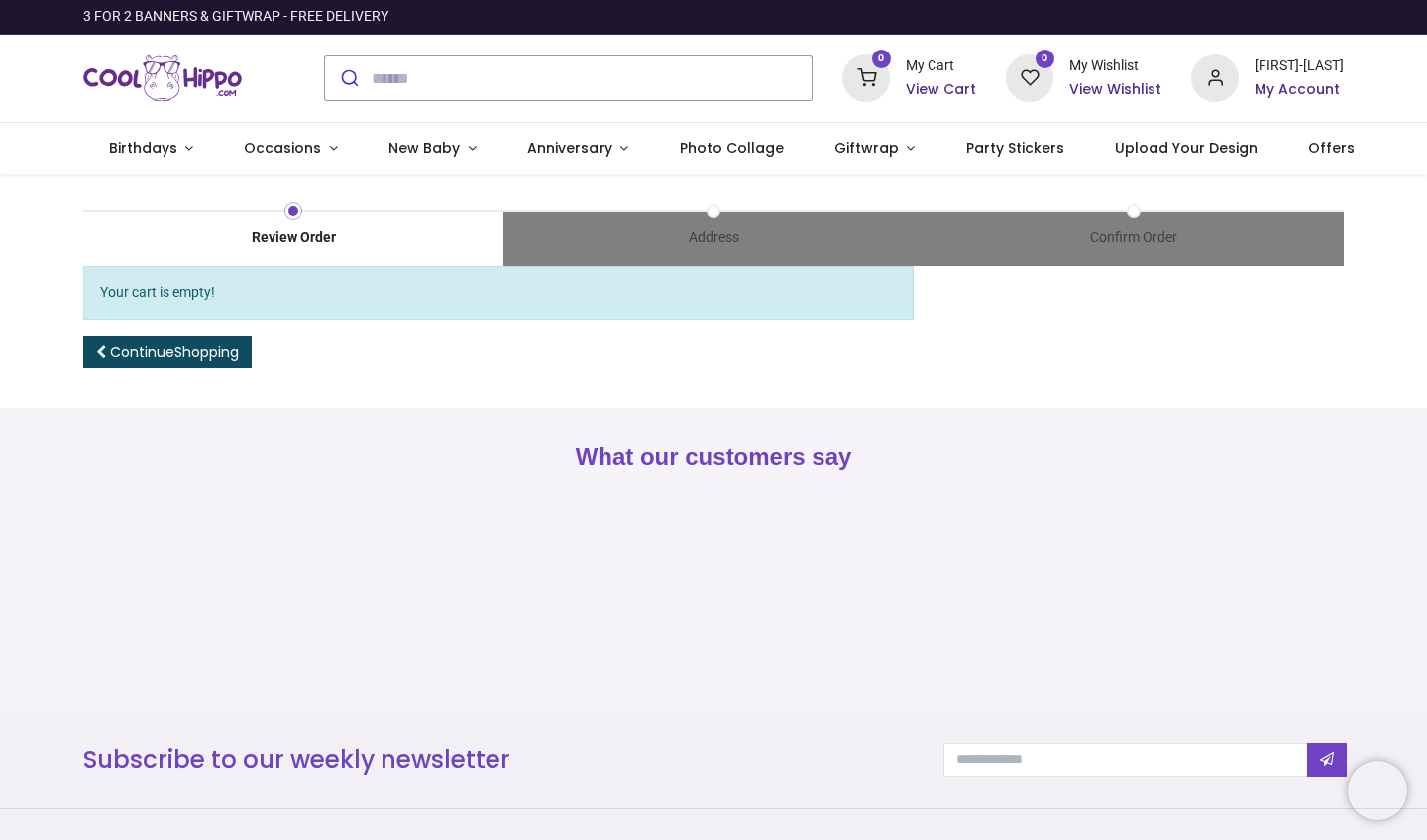 type on "**********" 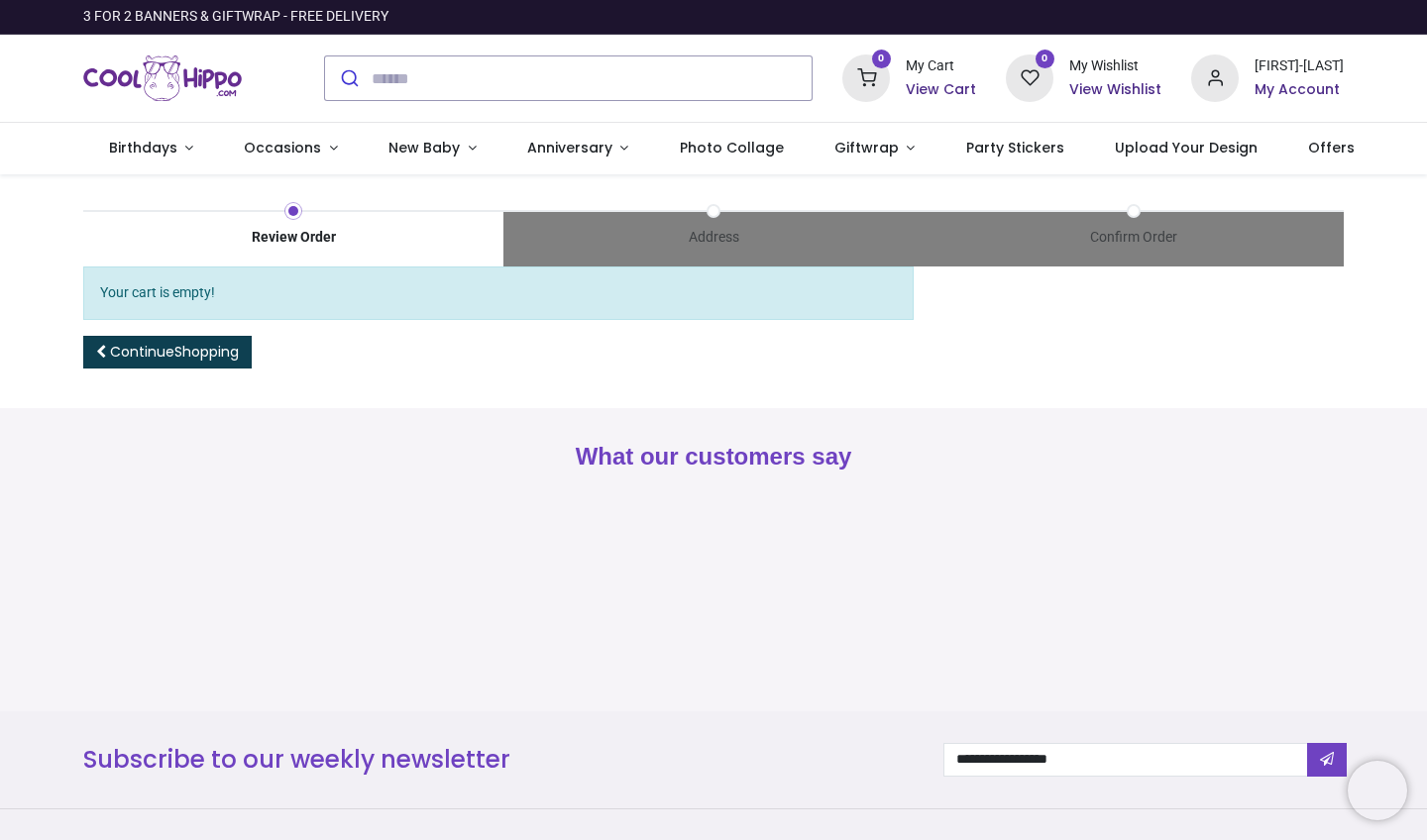scroll, scrollTop: 0, scrollLeft: 0, axis: both 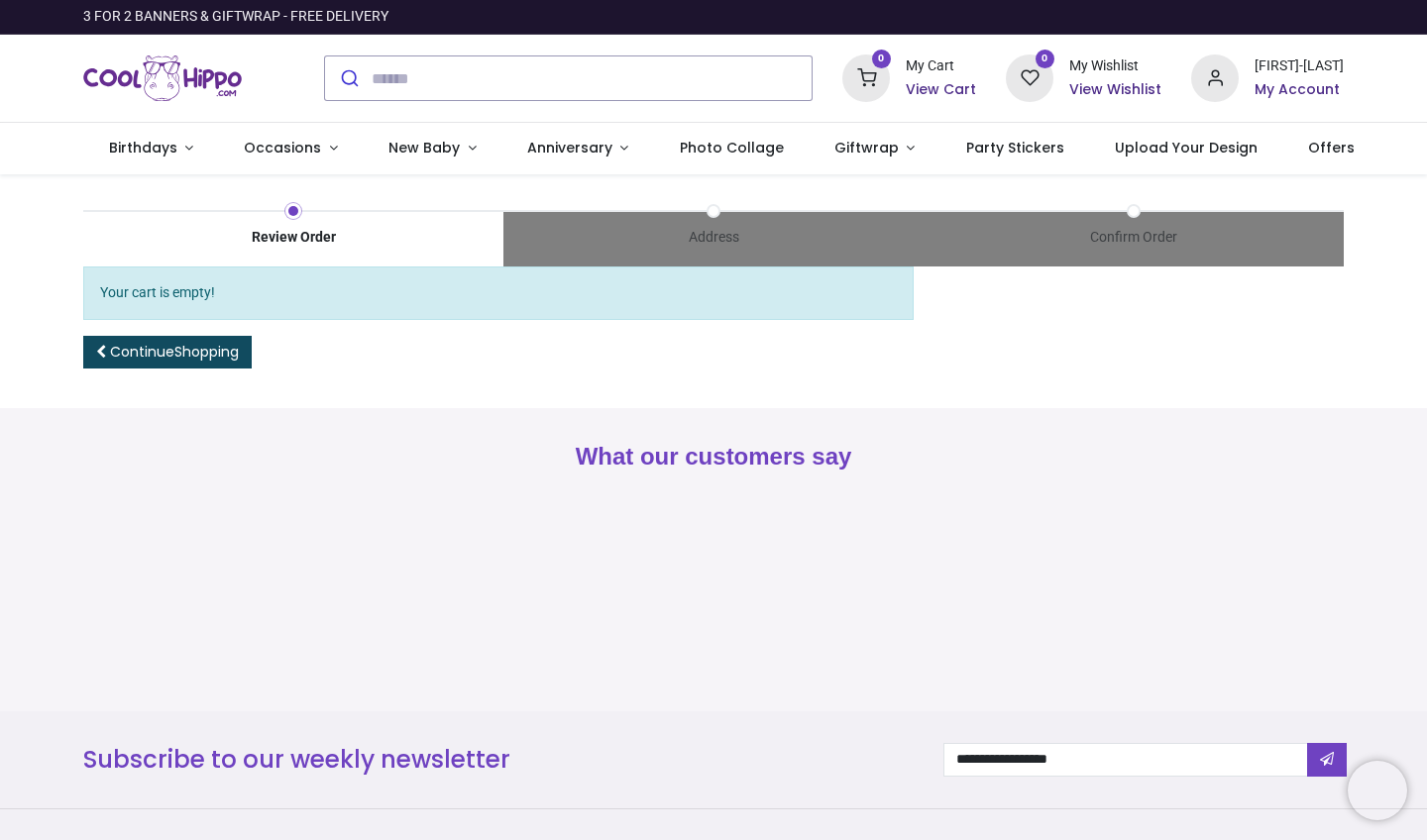 click on "My Account" at bounding box center (1299, 90) 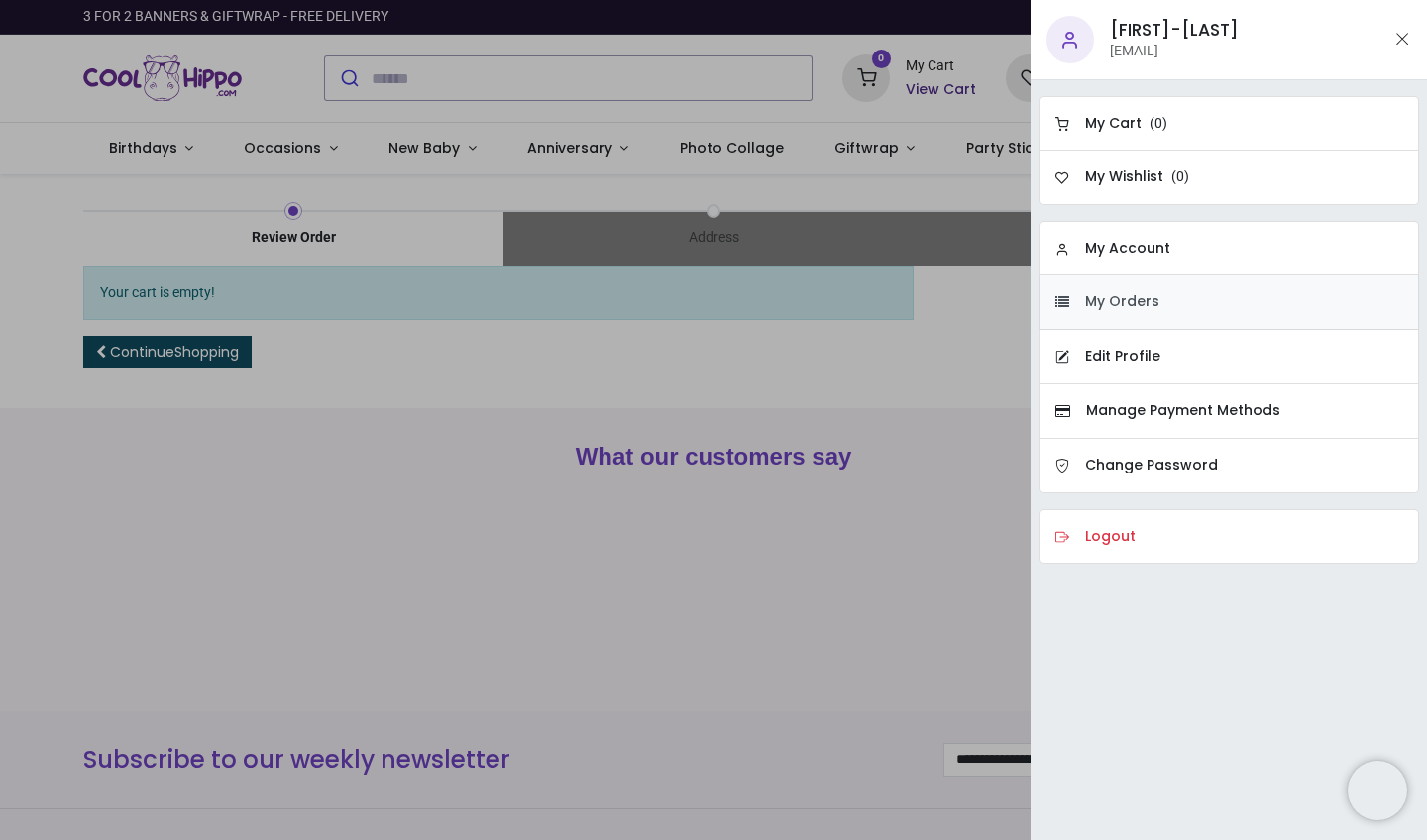 click on "My Orders" at bounding box center (1122, 302) 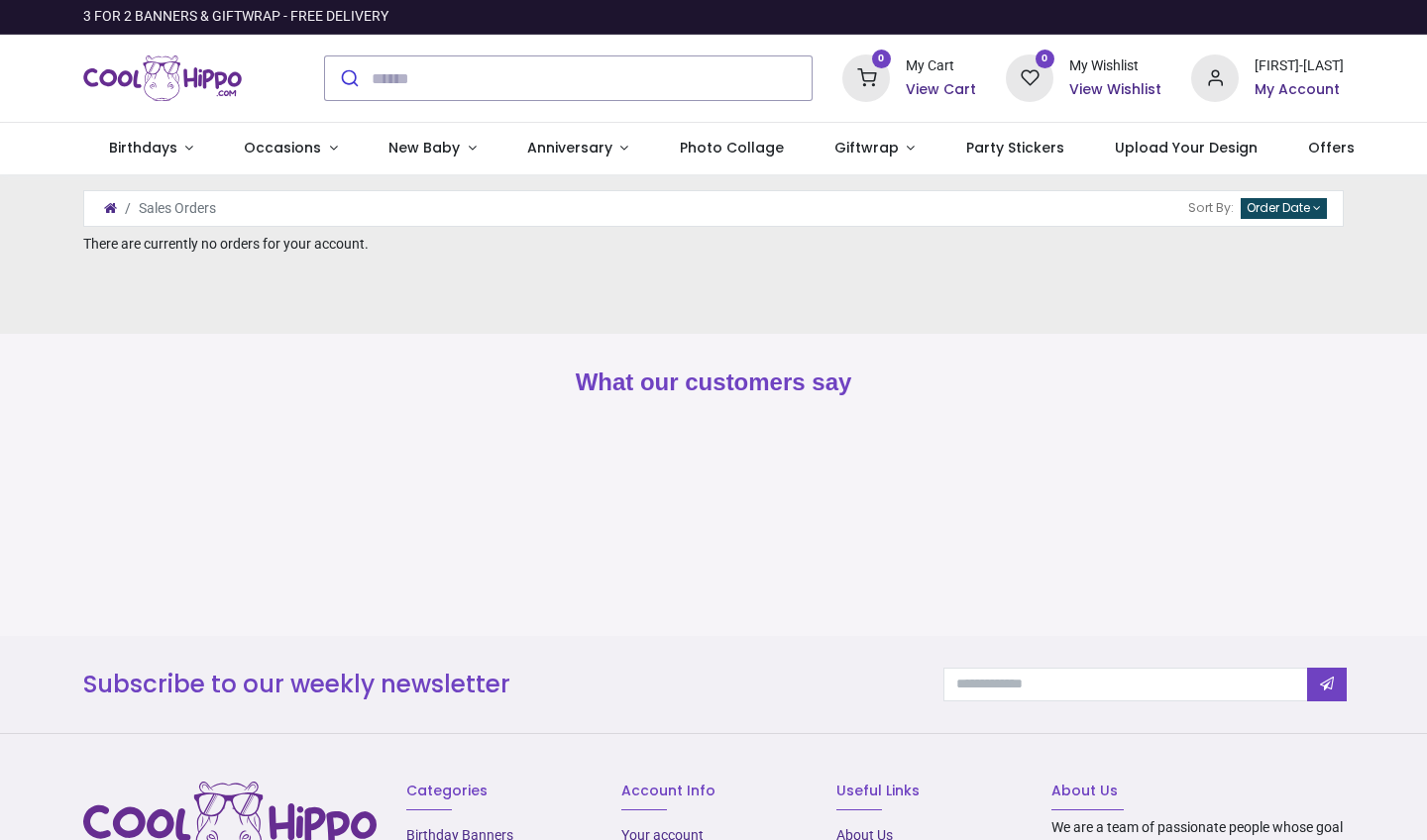 scroll, scrollTop: 0, scrollLeft: 0, axis: both 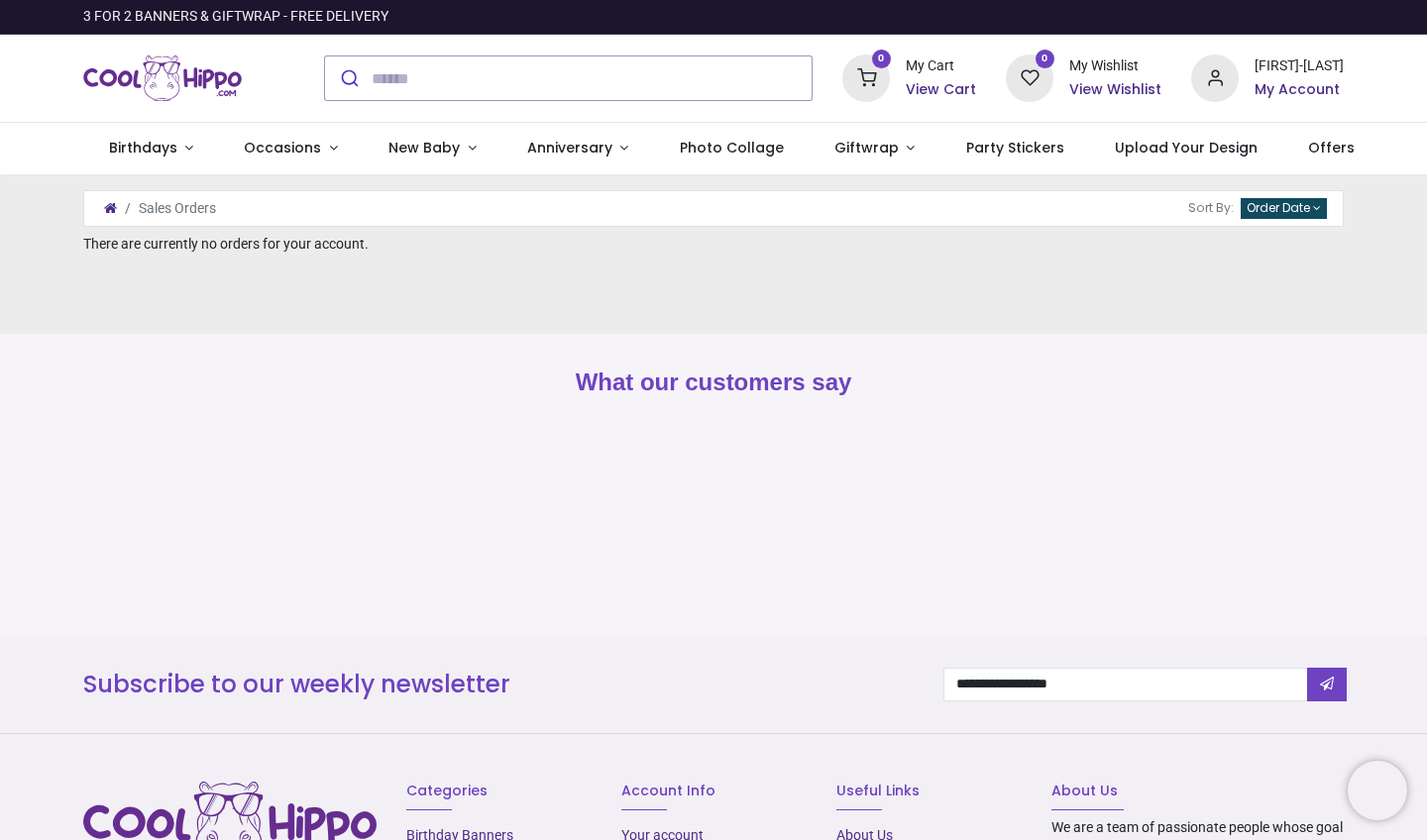 click on "My Account" at bounding box center (1299, 90) 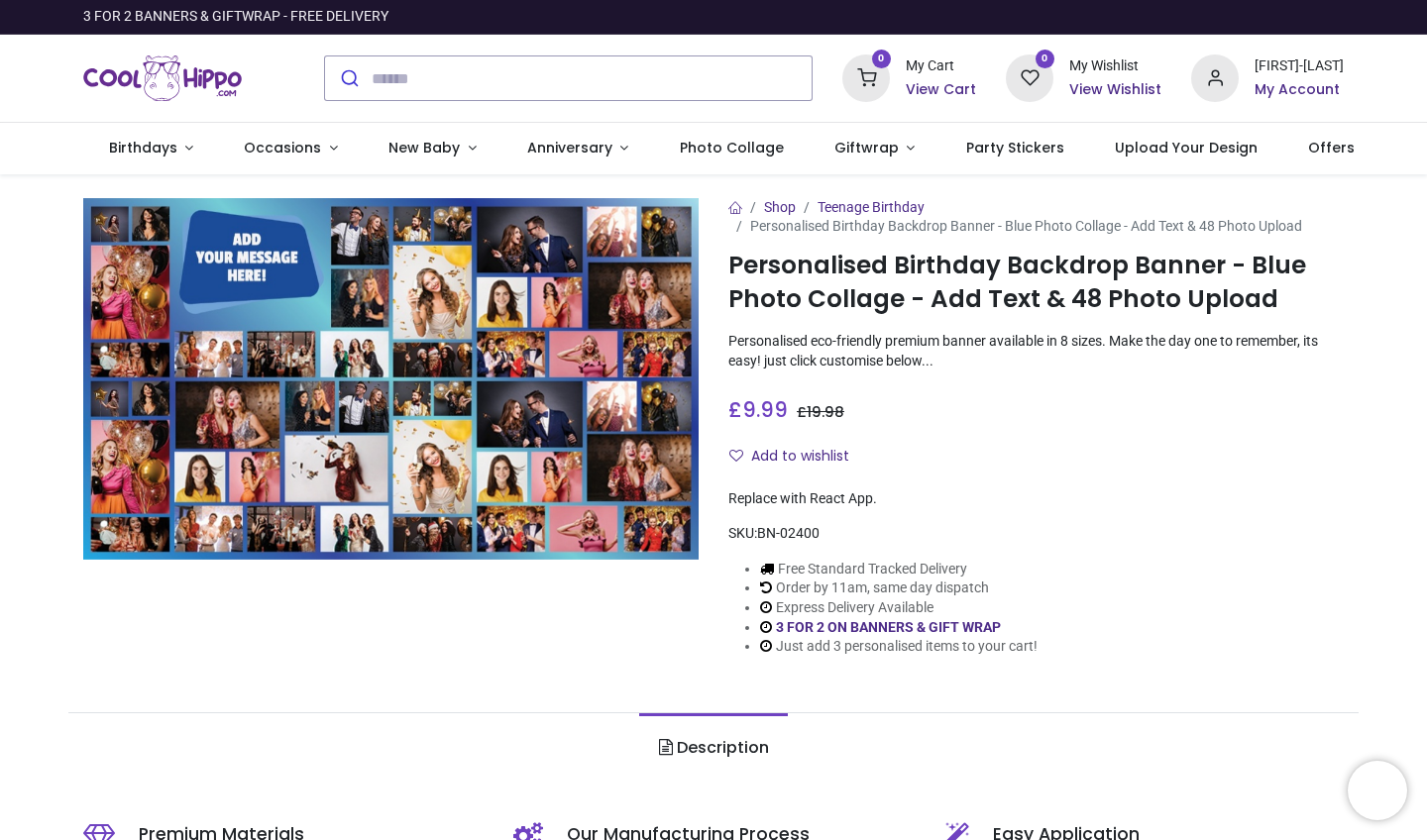 type 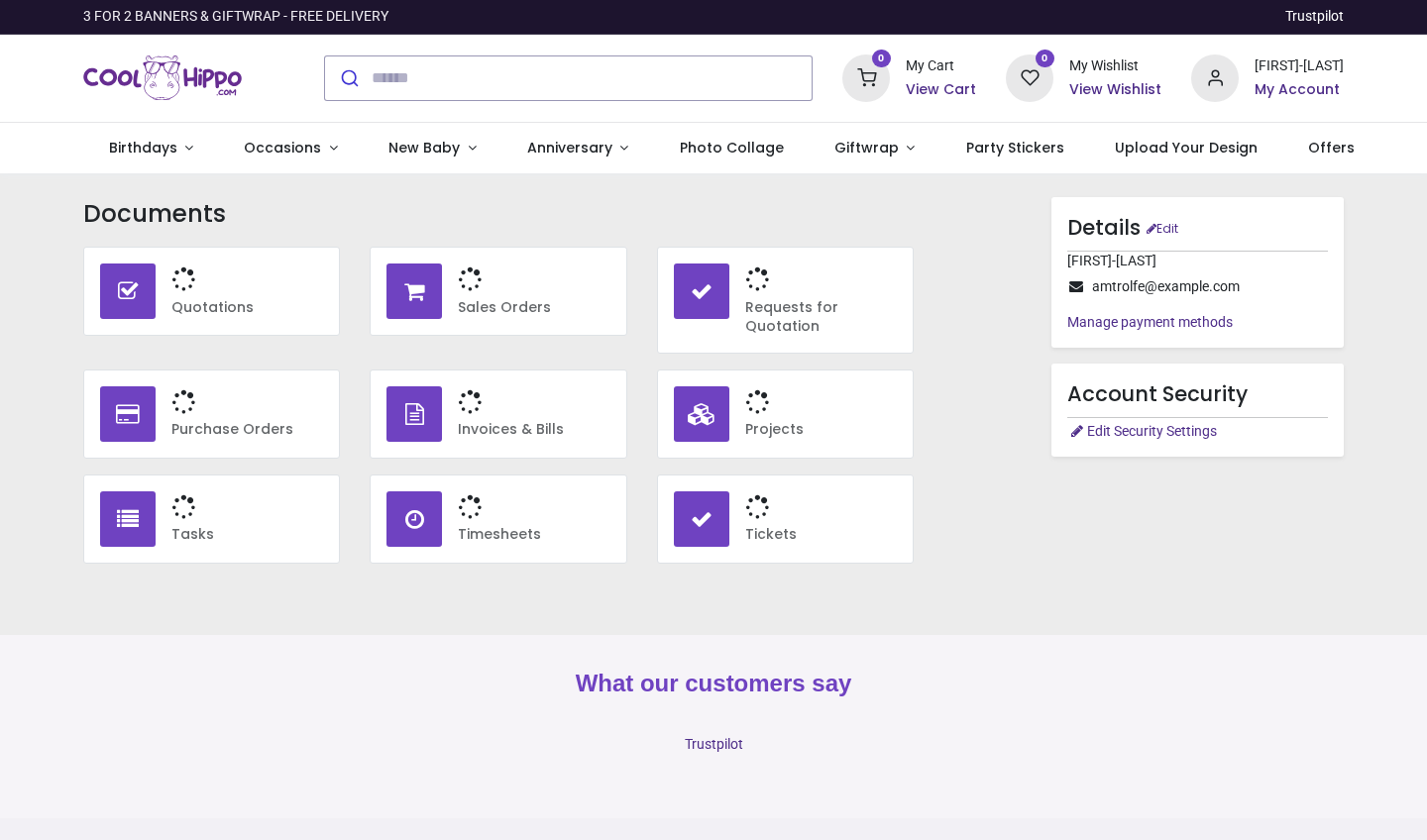 scroll, scrollTop: 0, scrollLeft: 0, axis: both 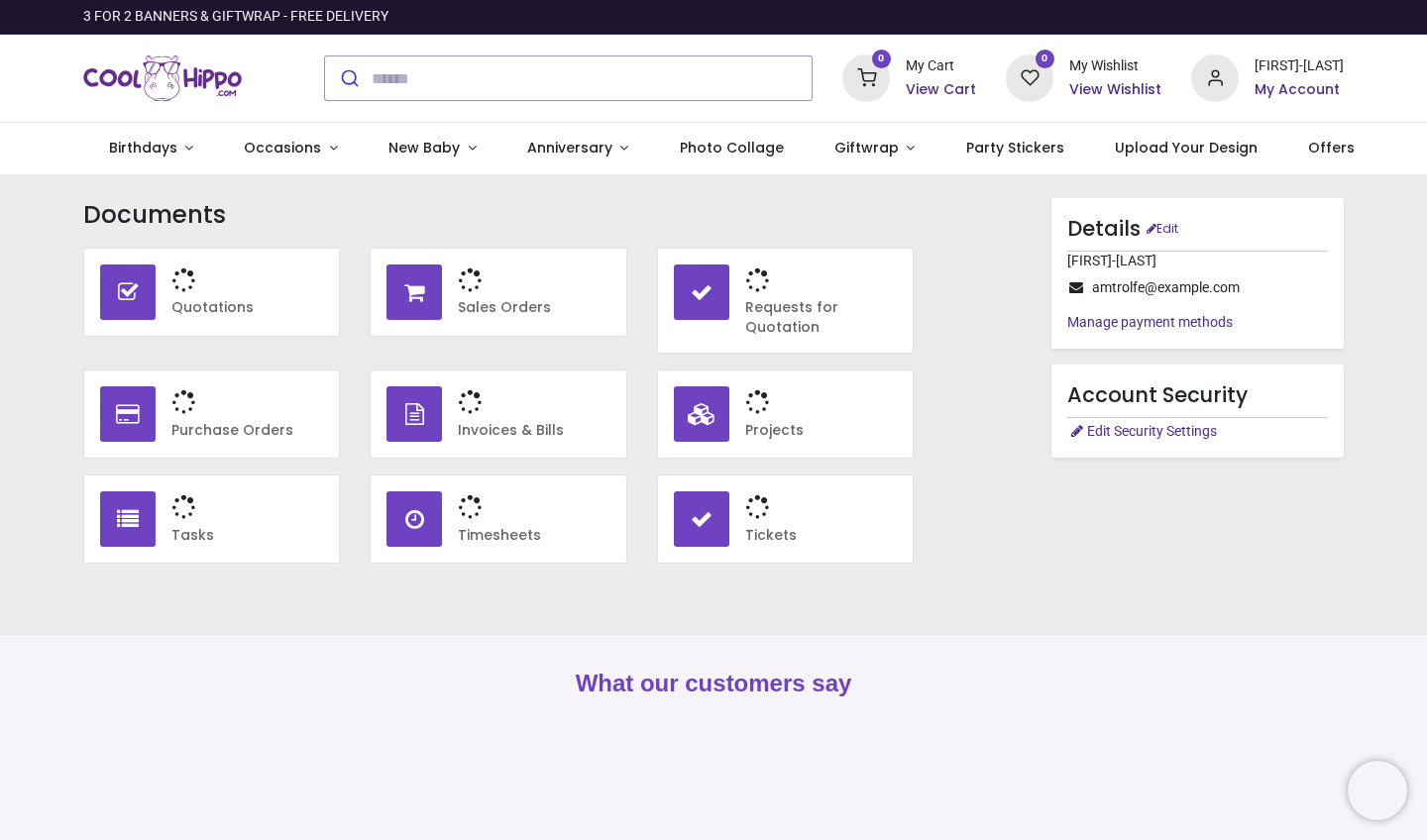 type on "**********" 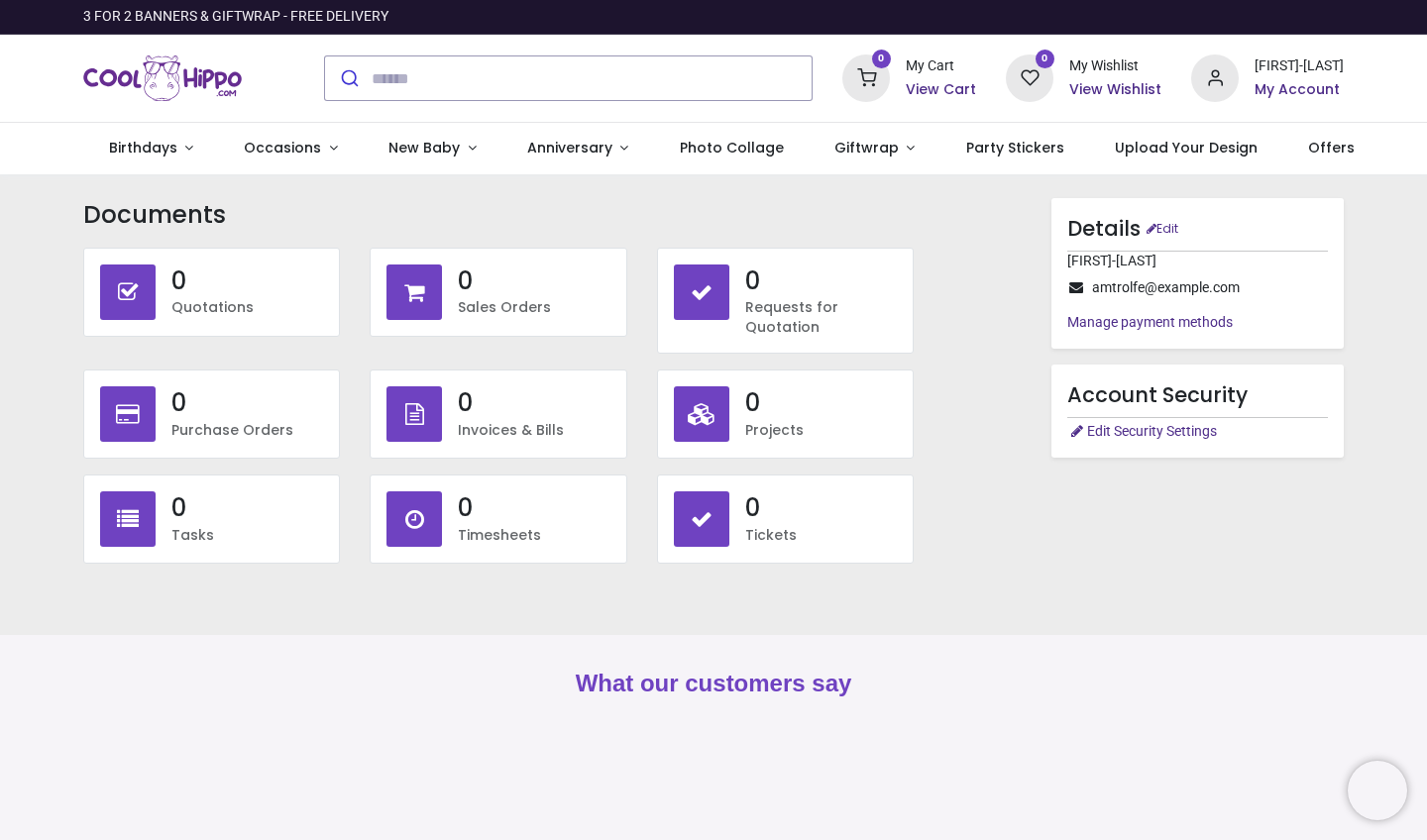 click on "View Cart" at bounding box center [940, 90] 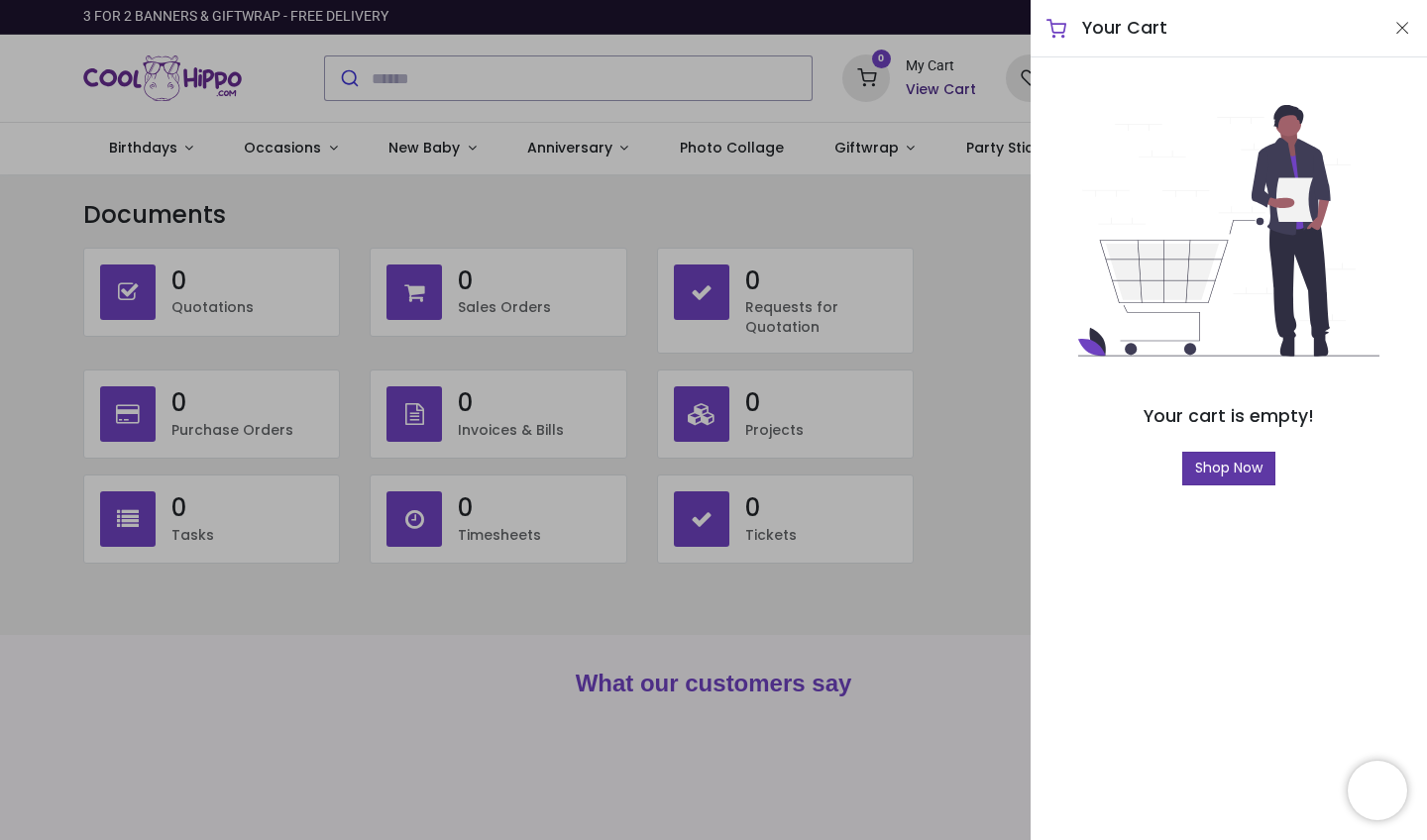 click on "Shop Now" at bounding box center (1229, 469) 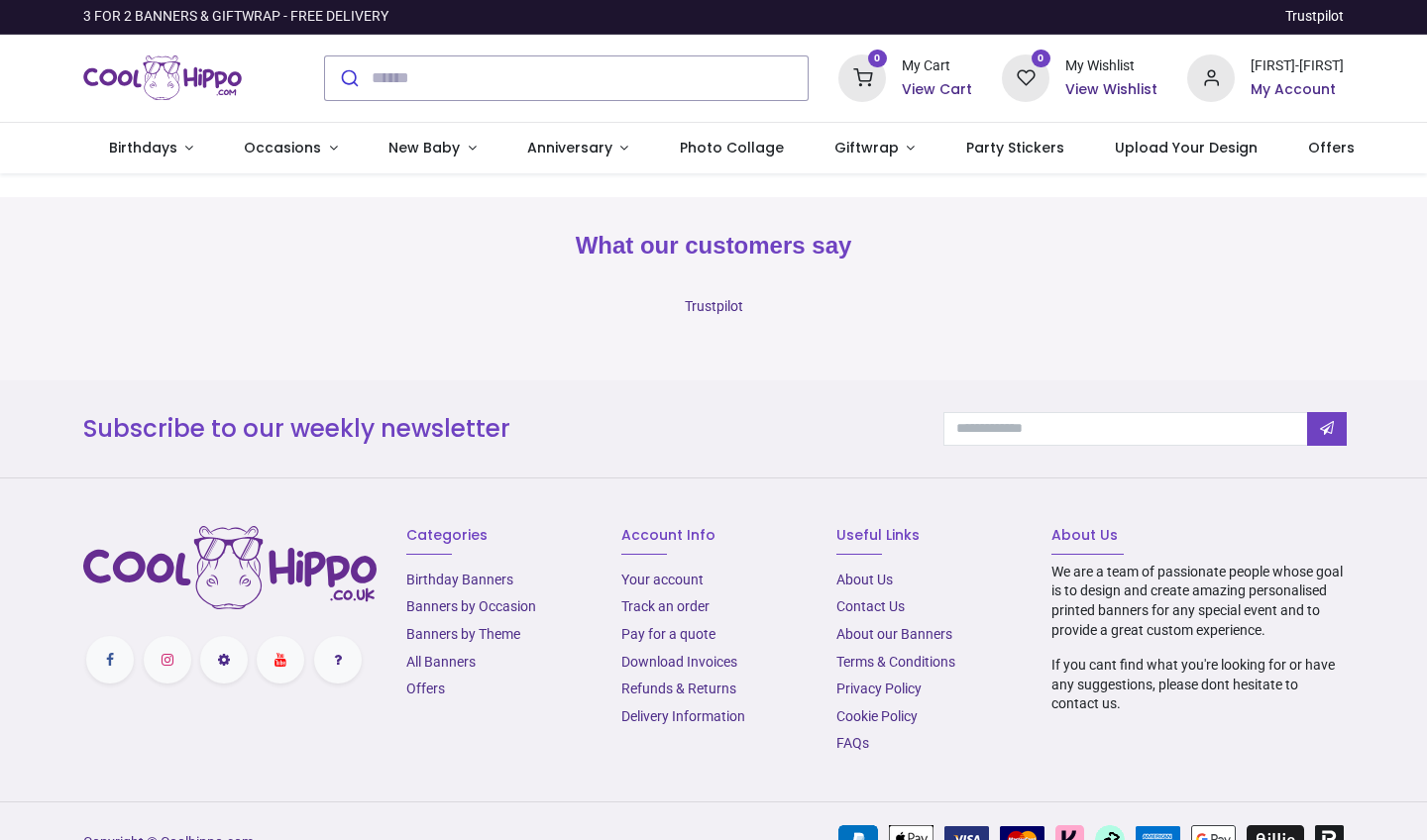 scroll, scrollTop: 0, scrollLeft: 0, axis: both 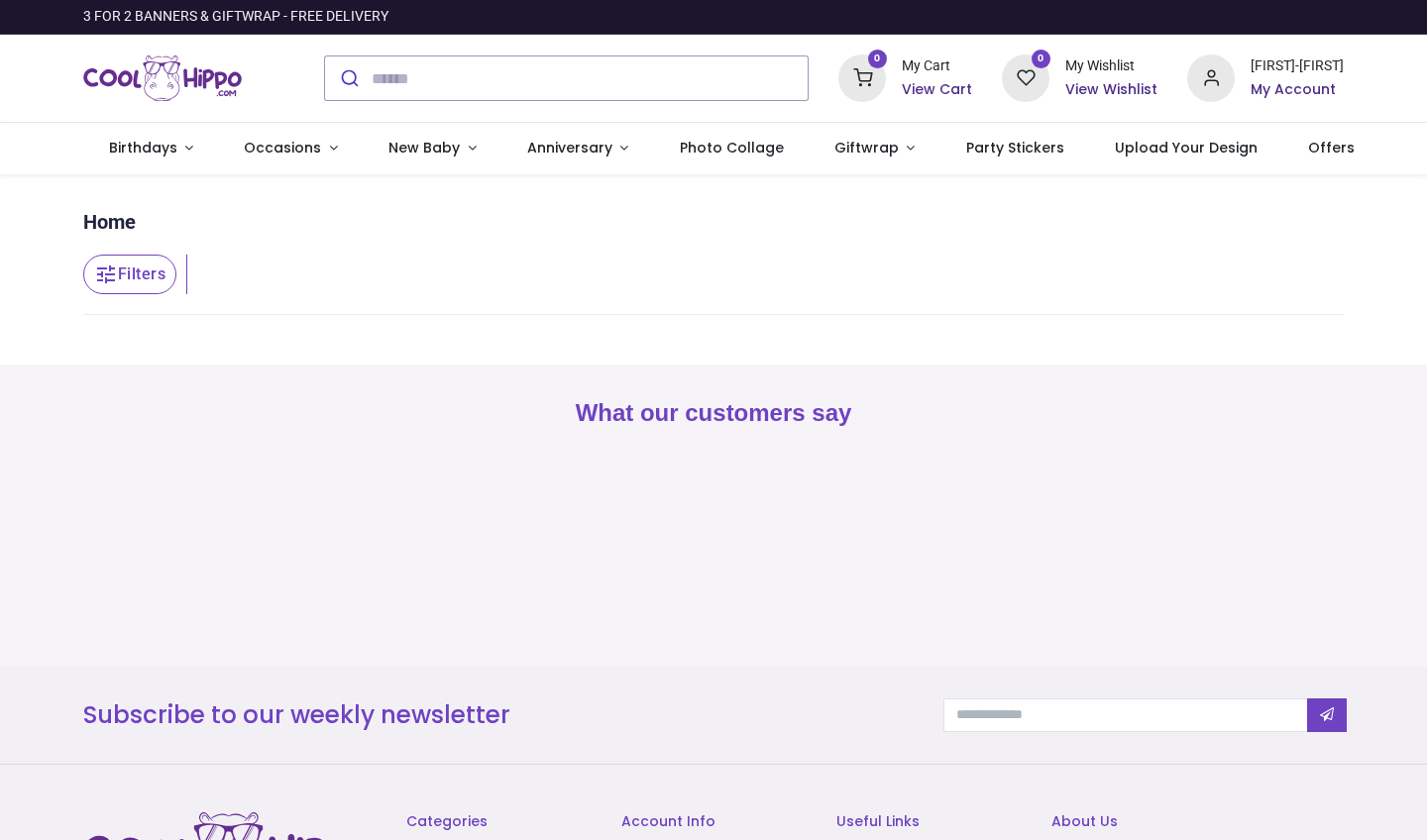 type on "**********" 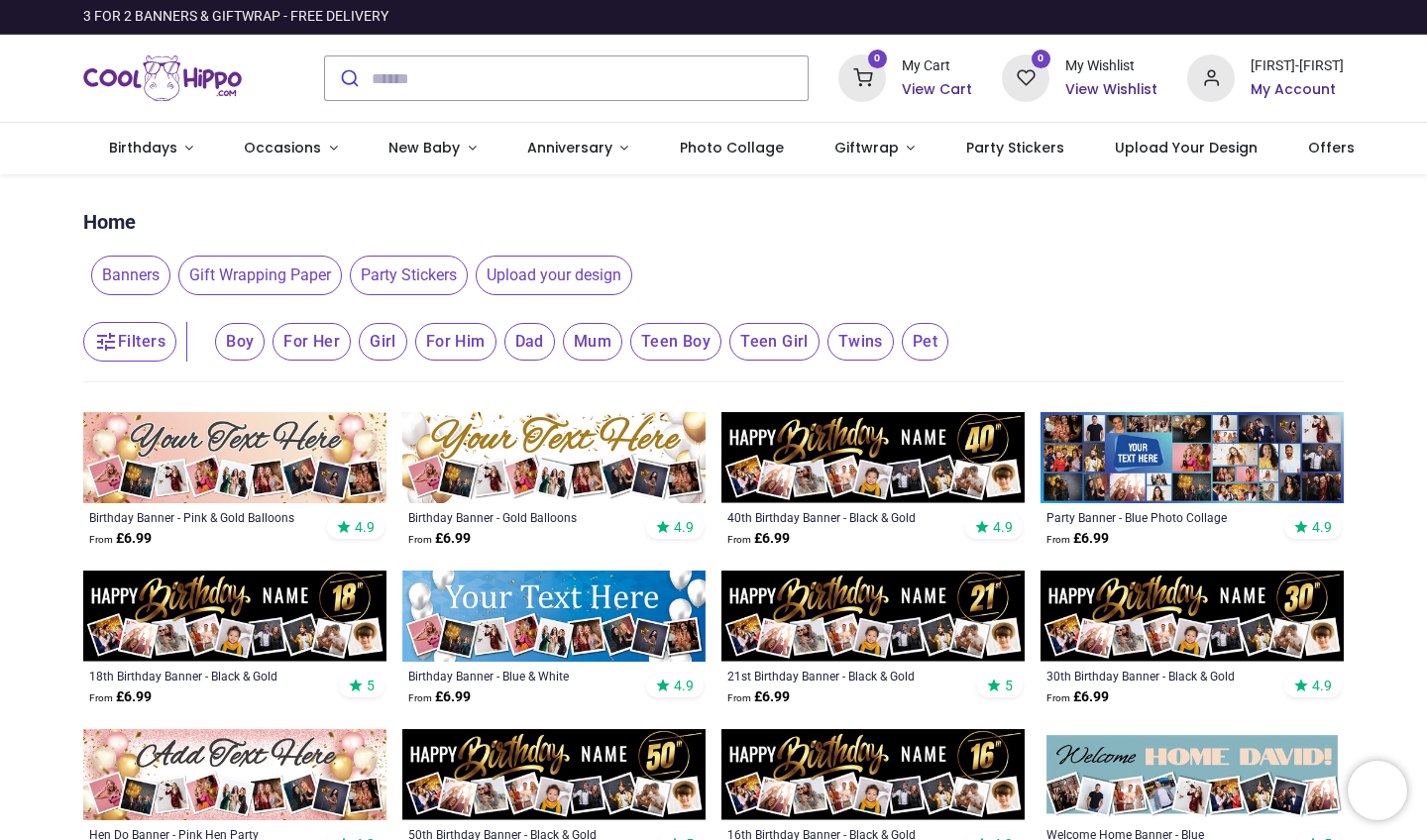 scroll, scrollTop: 0, scrollLeft: 0, axis: both 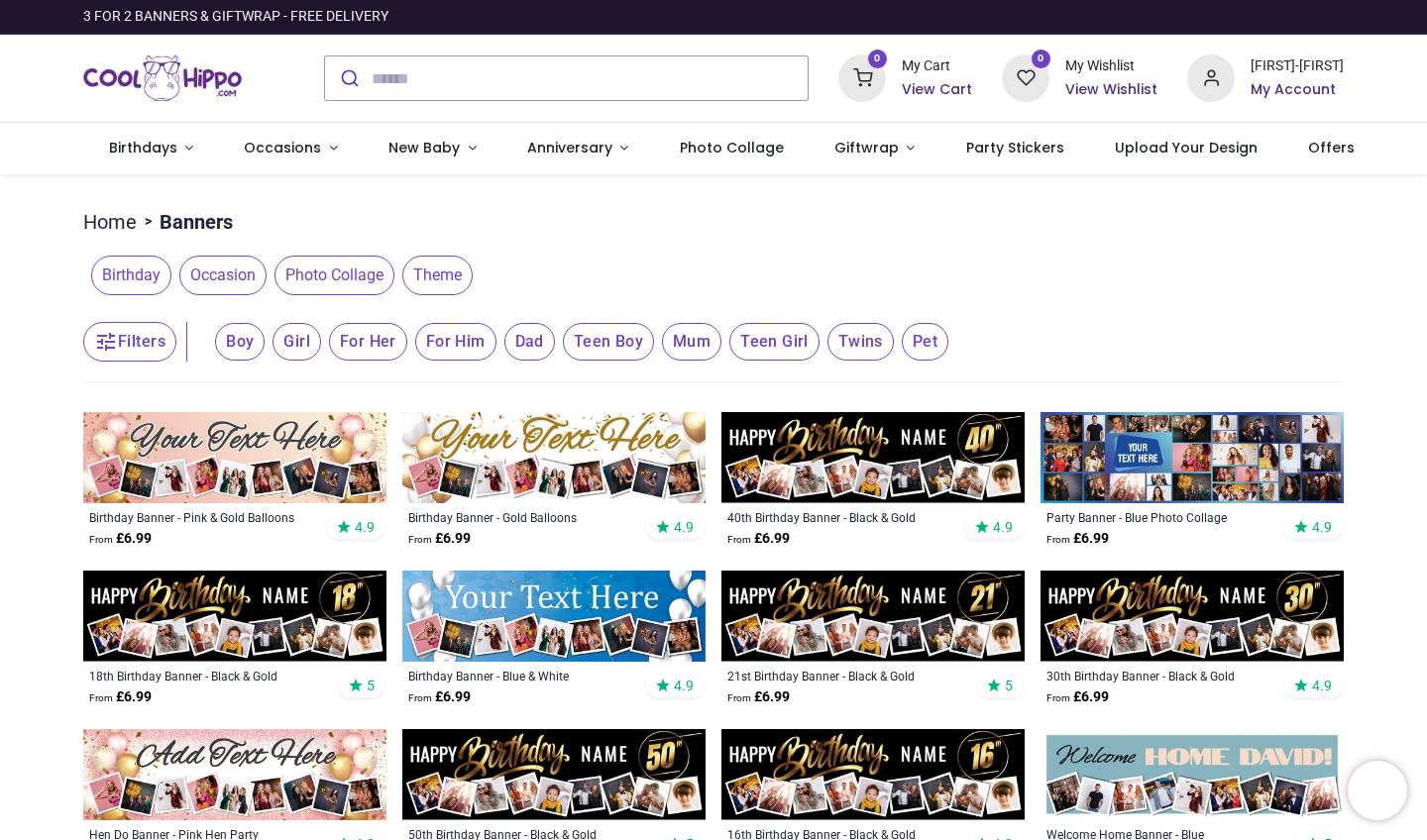 click on "Photo Collage" at bounding box center [334, 275] 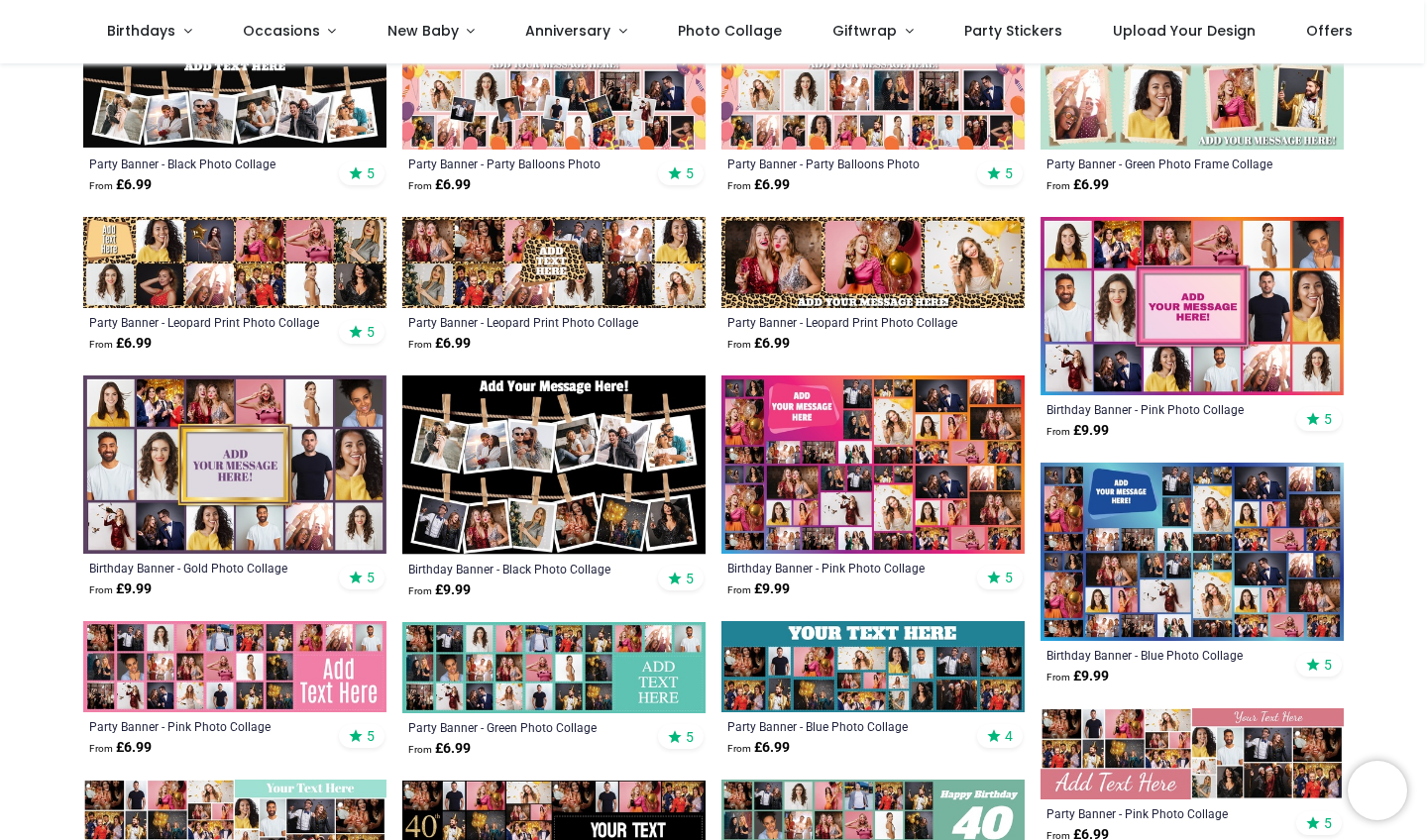 scroll, scrollTop: 567, scrollLeft: 0, axis: vertical 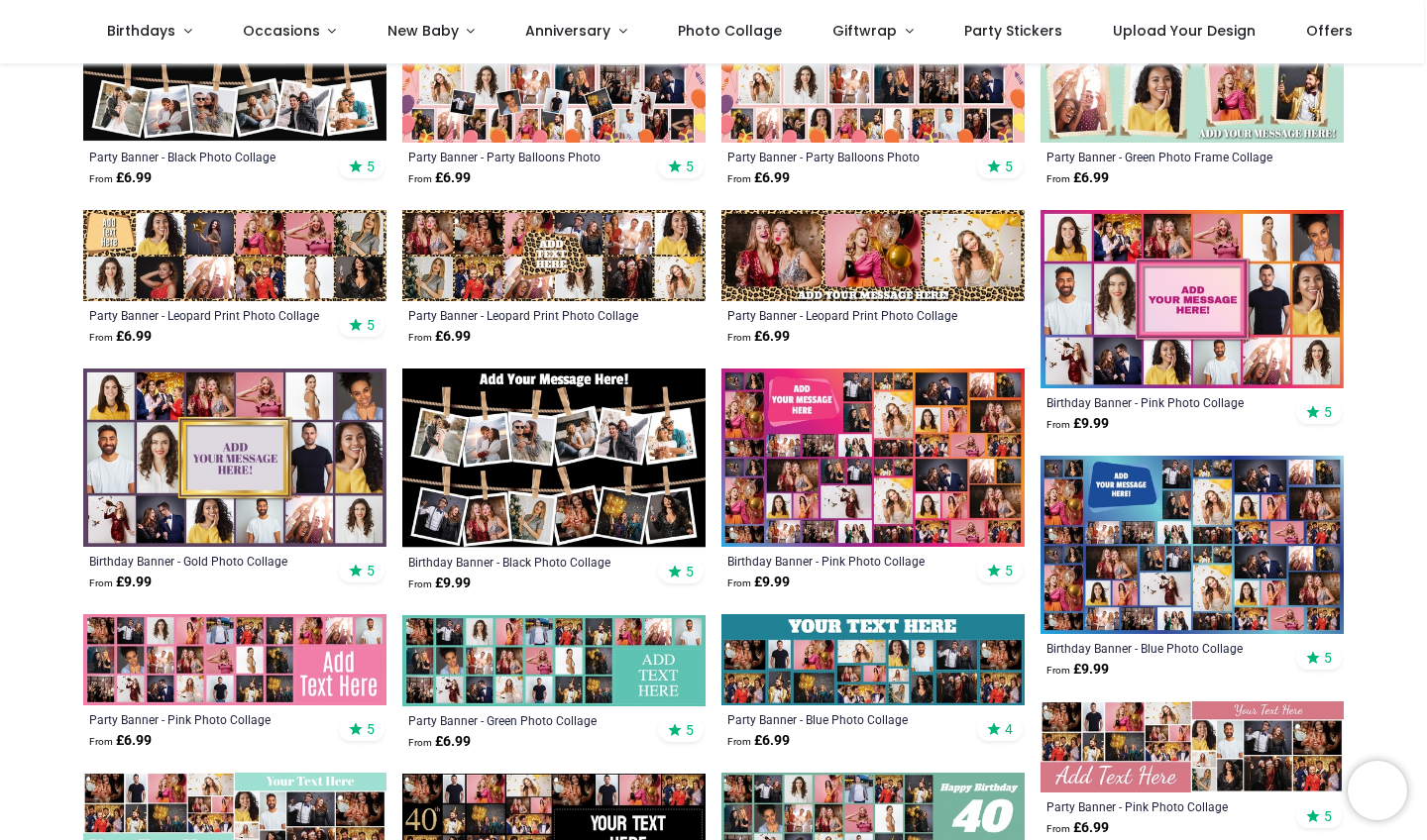 click at bounding box center [1192, 545] 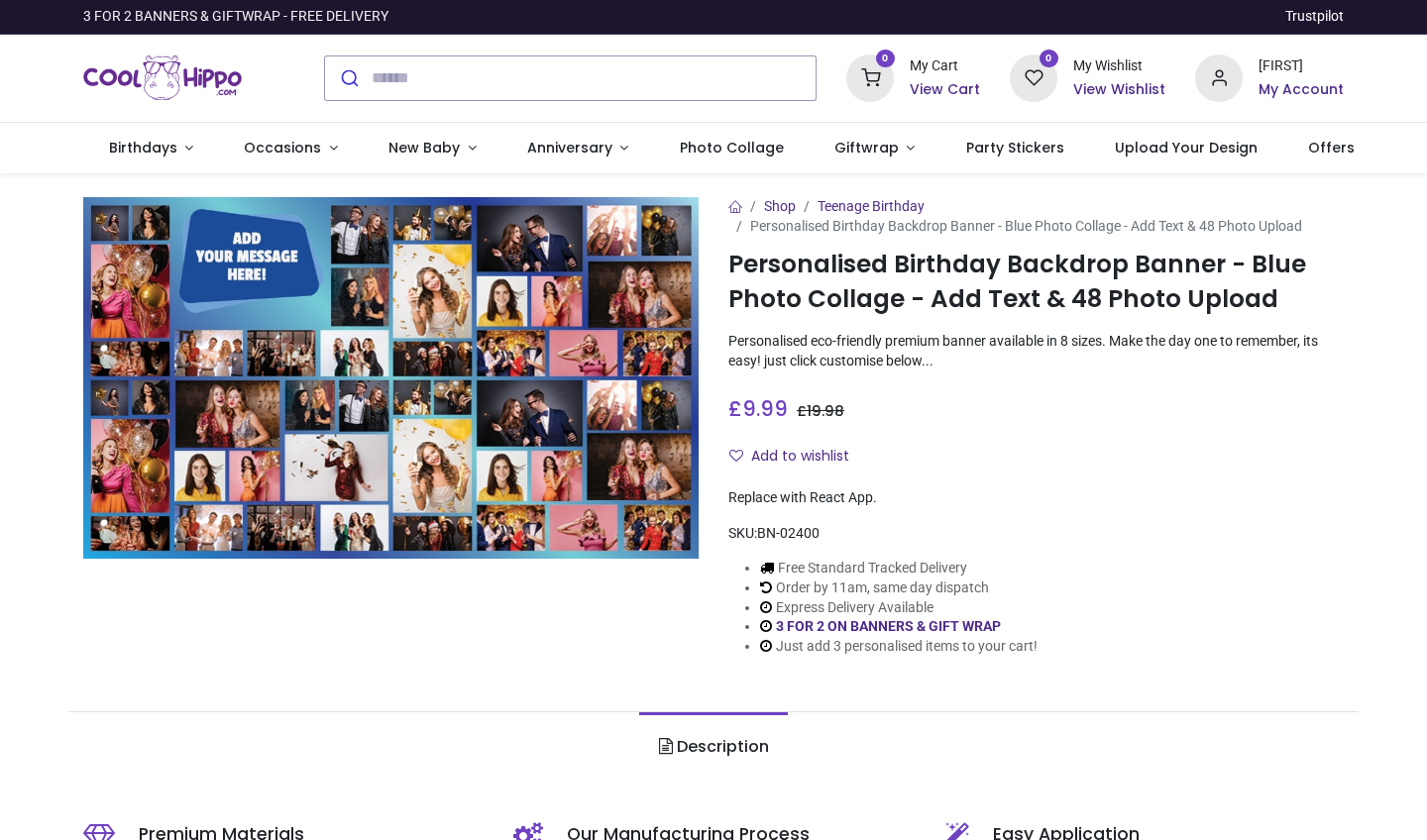 scroll, scrollTop: 0, scrollLeft: 0, axis: both 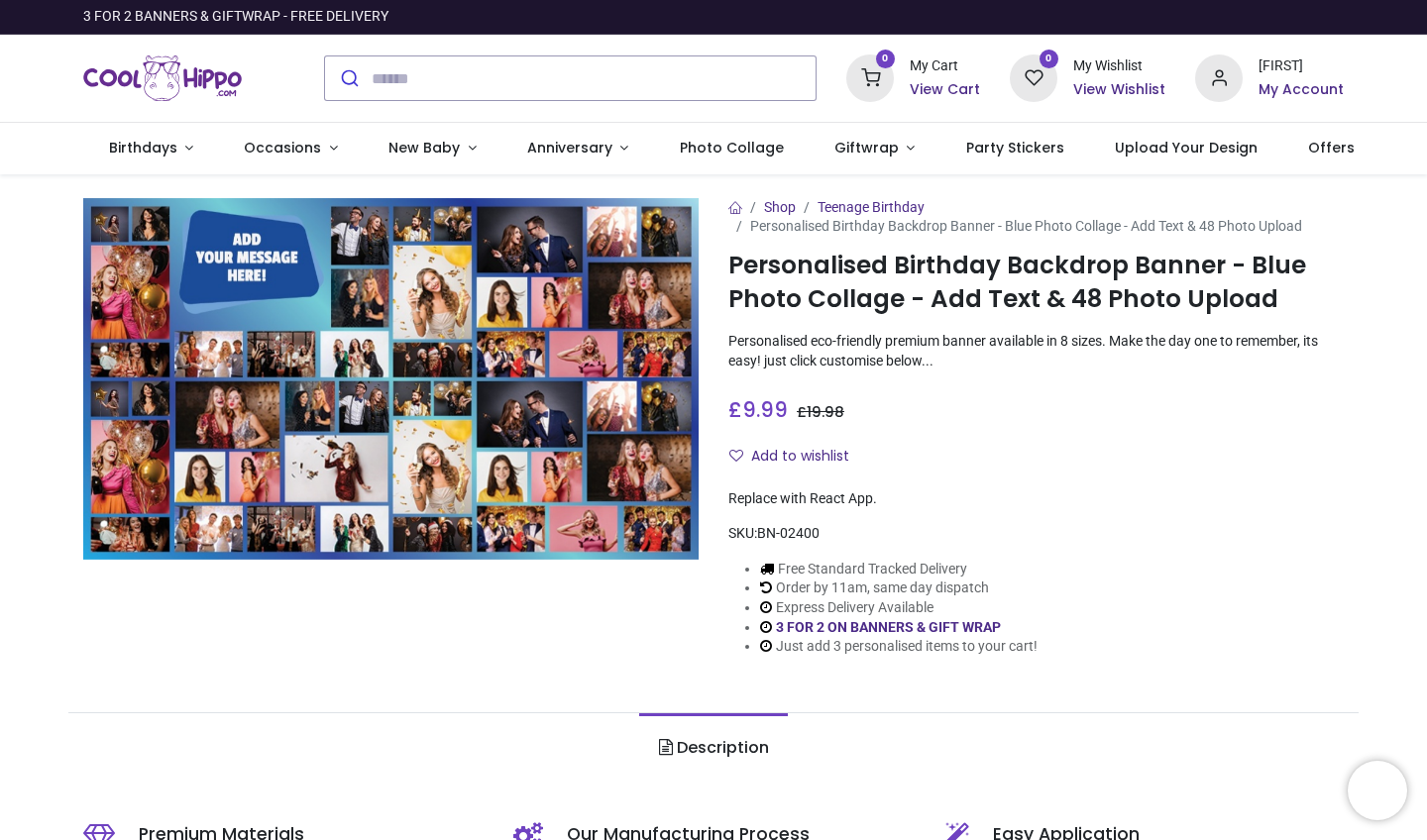 type on "**********" 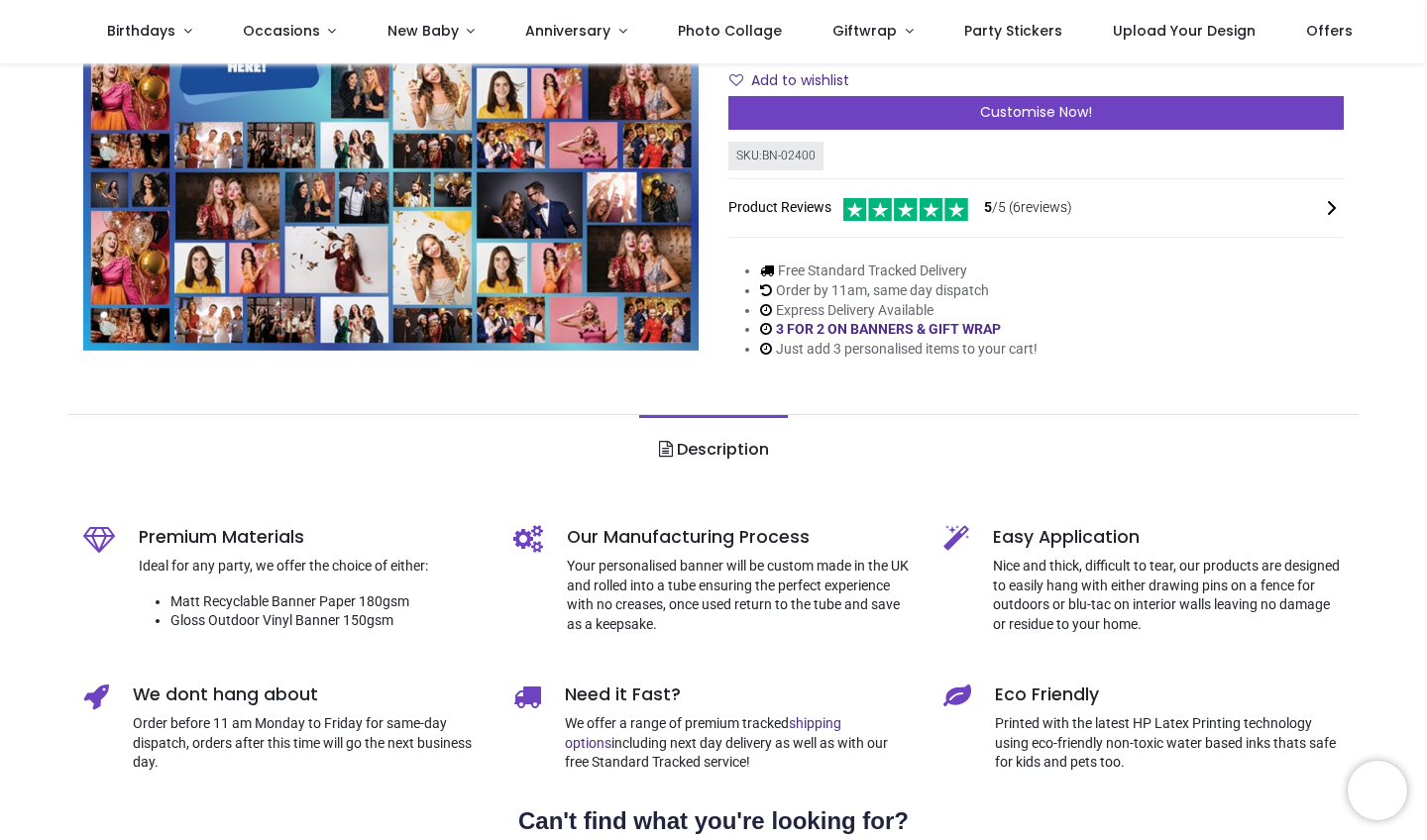 scroll, scrollTop: 29, scrollLeft: 0, axis: vertical 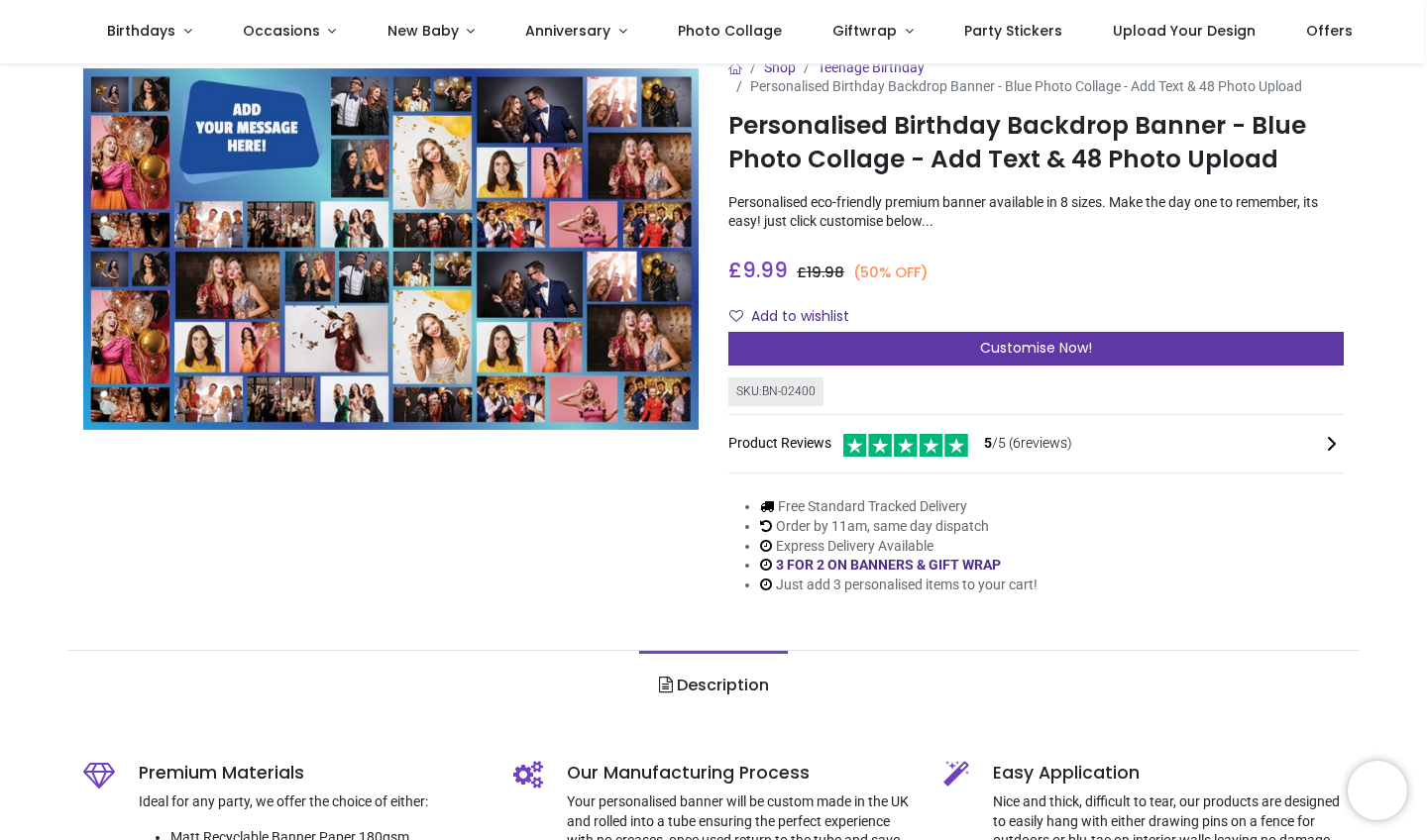 click on "Customise Now!" at bounding box center [1036, 349] 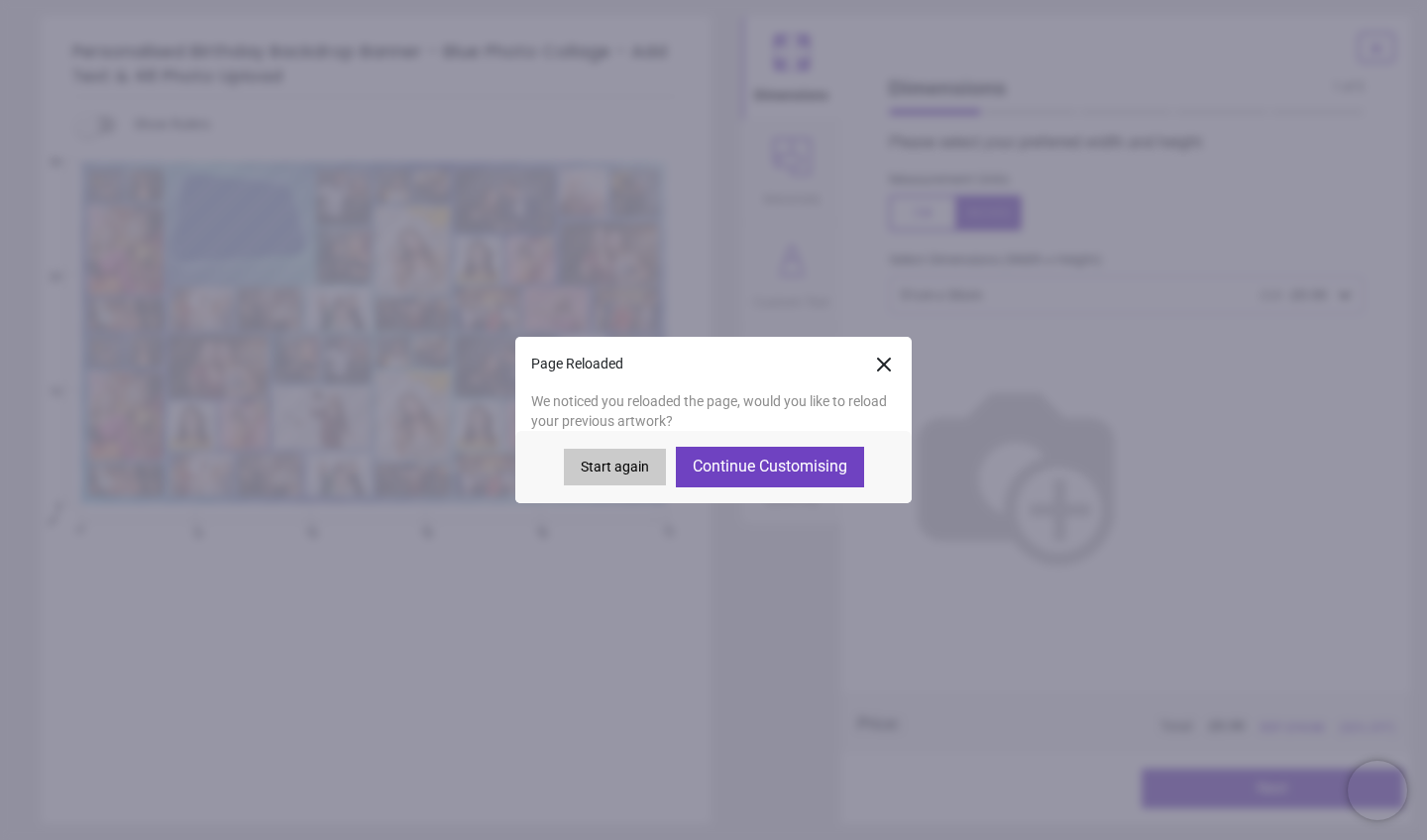 click on "Continue Customising" at bounding box center [770, 467] 